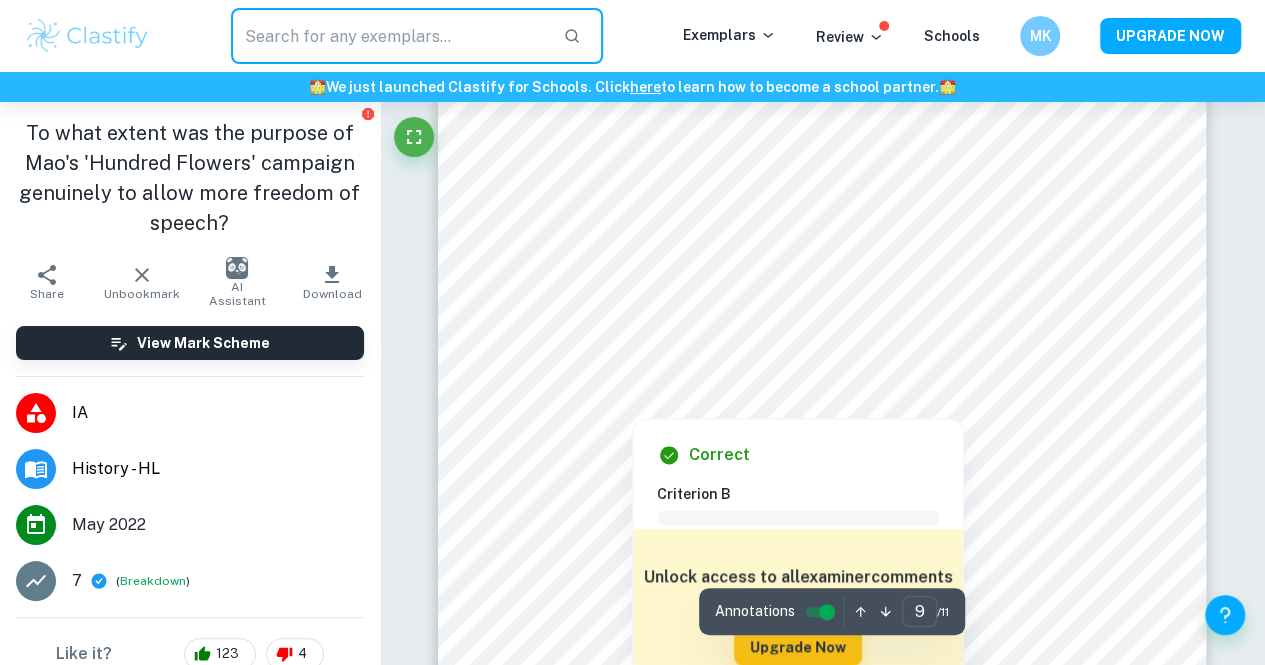 scroll, scrollTop: 8582, scrollLeft: 0, axis: vertical 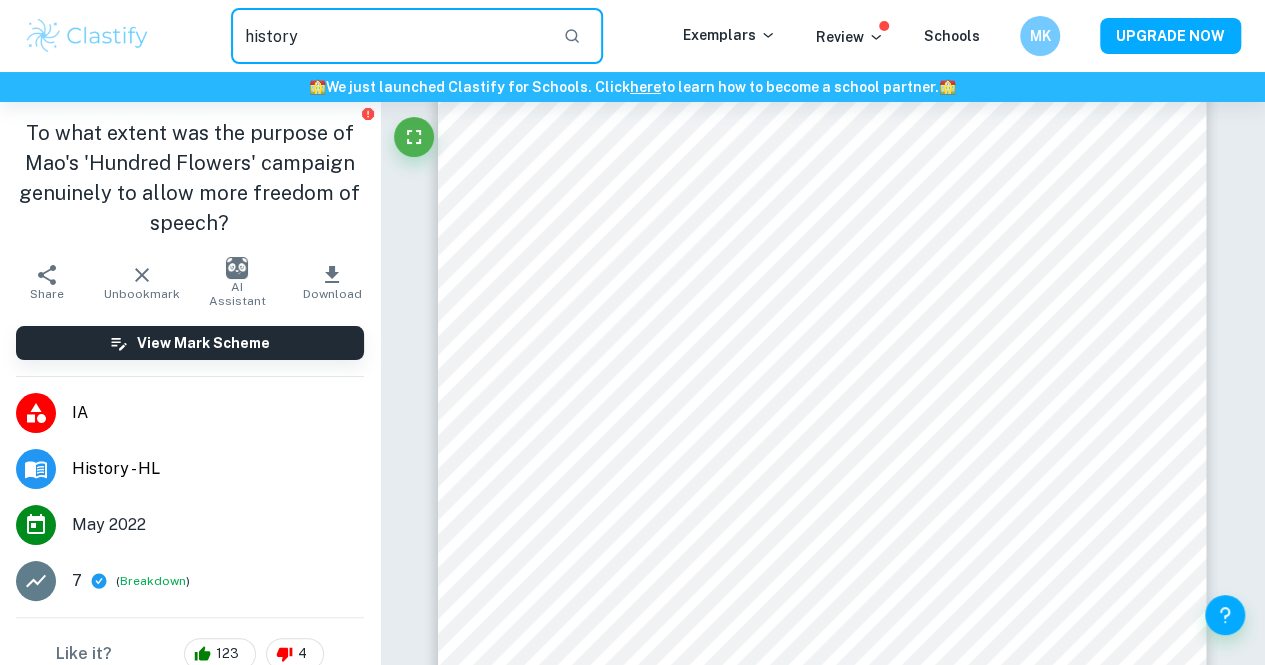 type on "history" 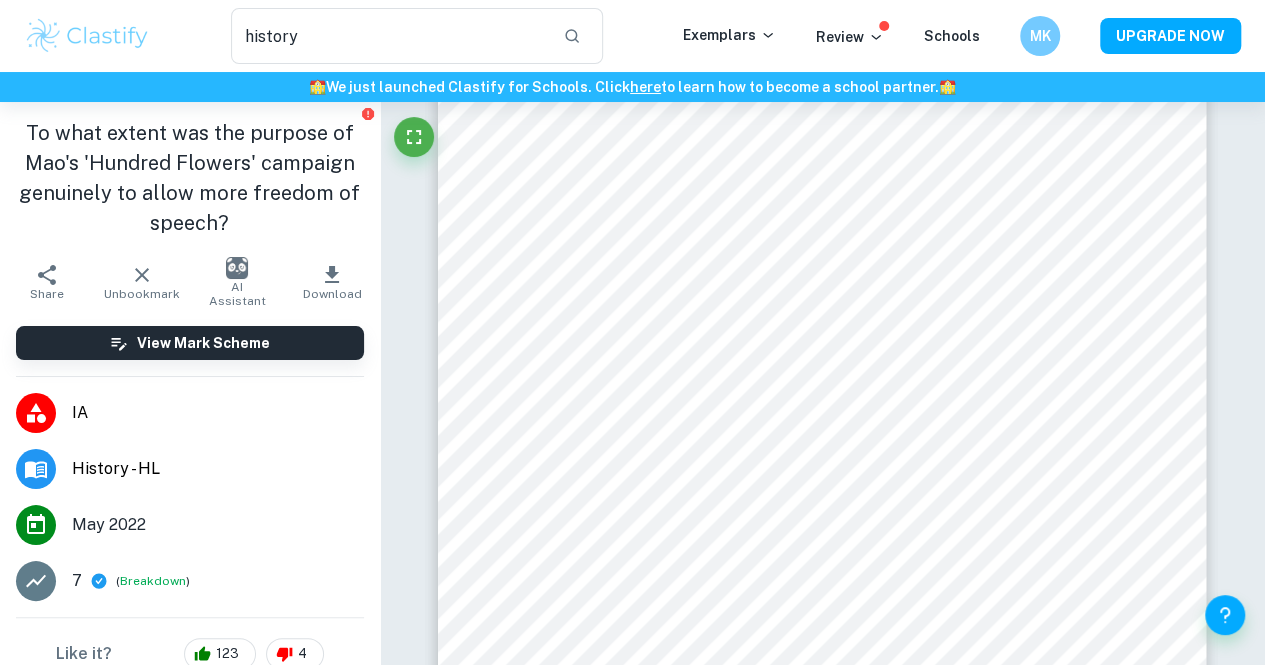 click on "IA" at bounding box center (218, 413) 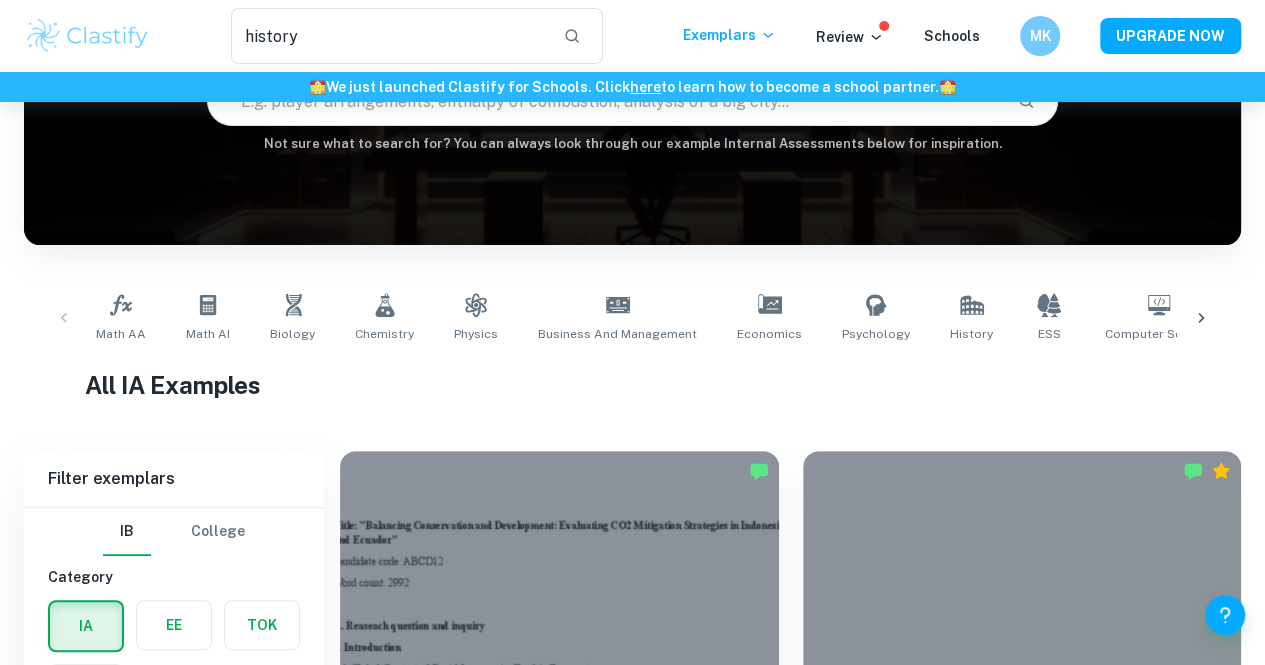 scroll, scrollTop: 224, scrollLeft: 0, axis: vertical 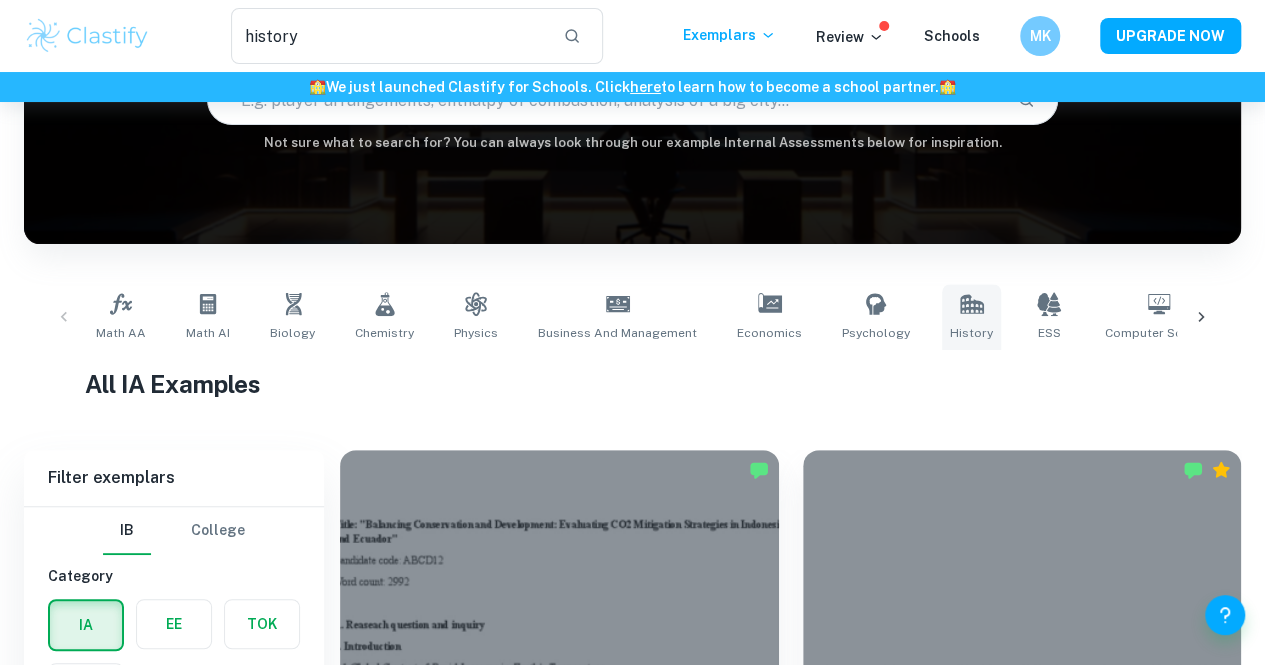 click on "History" at bounding box center [971, 317] 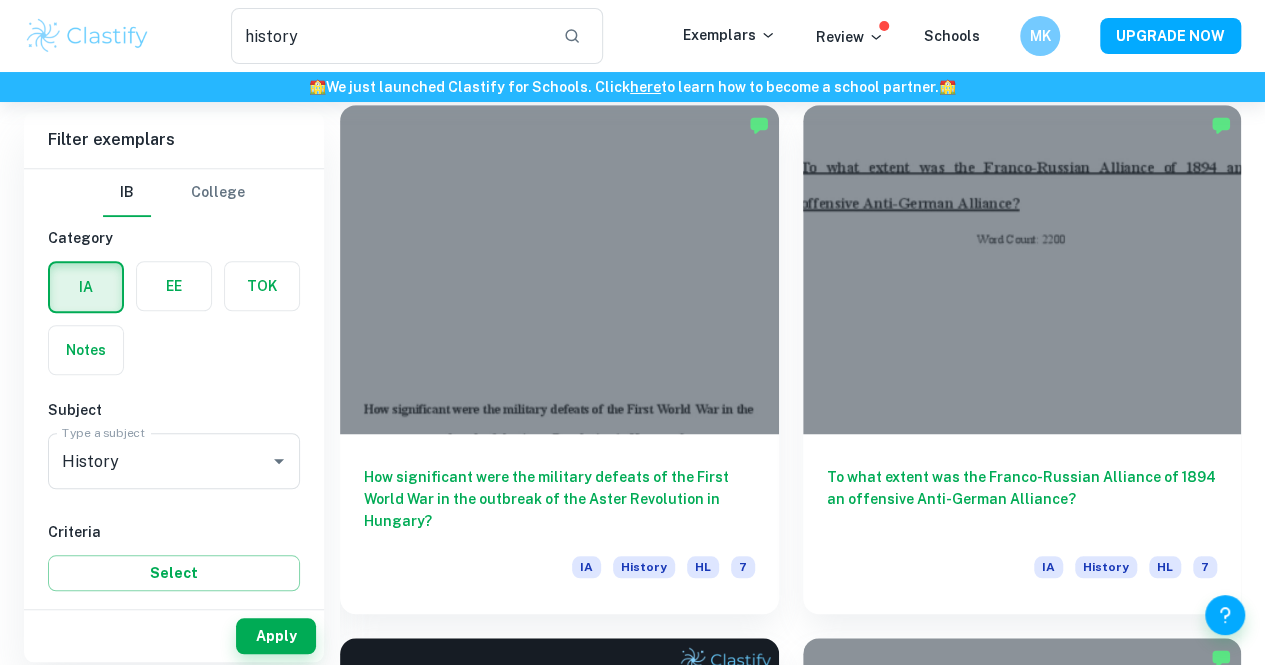 scroll, scrollTop: 570, scrollLeft: 0, axis: vertical 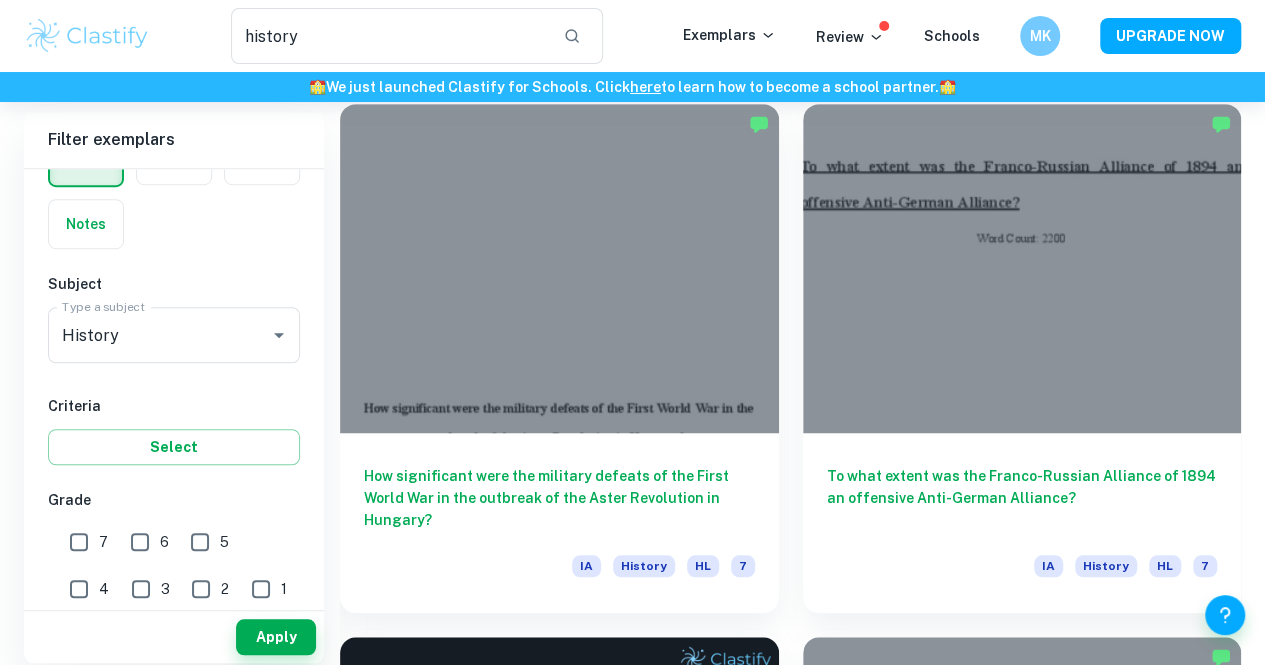click on "7" at bounding box center (79, 542) 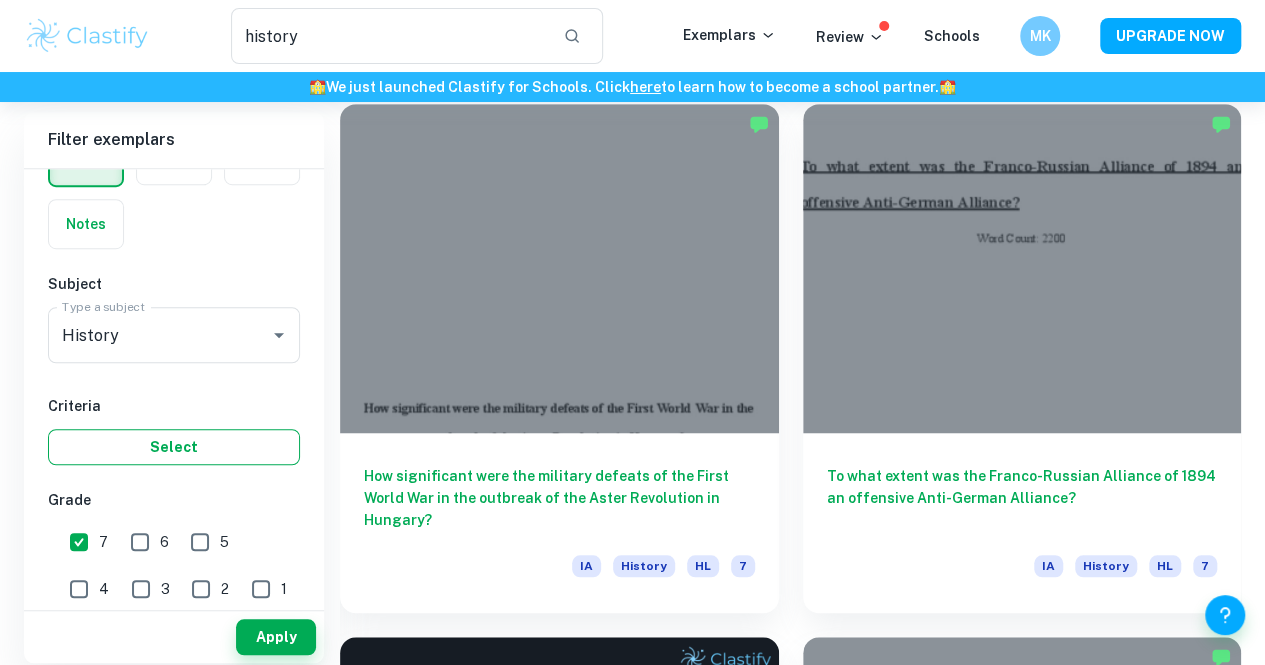 click on "Select" at bounding box center [174, 447] 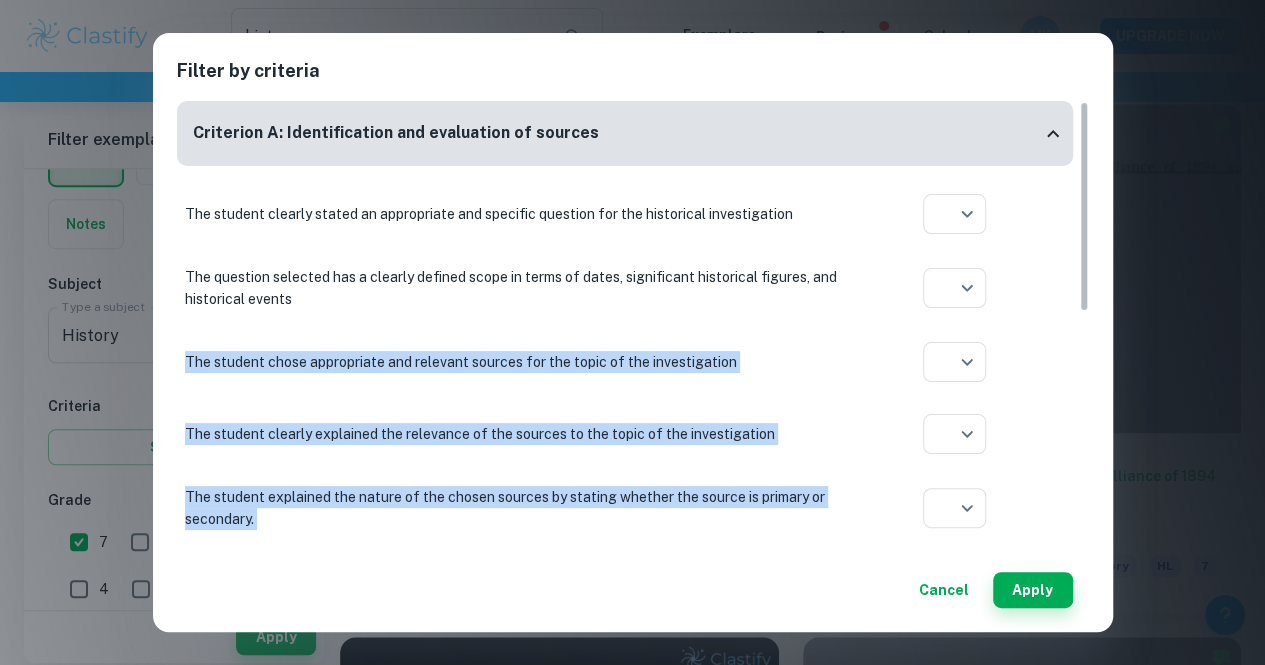 drag, startPoint x: 352, startPoint y: 292, endPoint x: 117, endPoint y: 396, distance: 256.98444 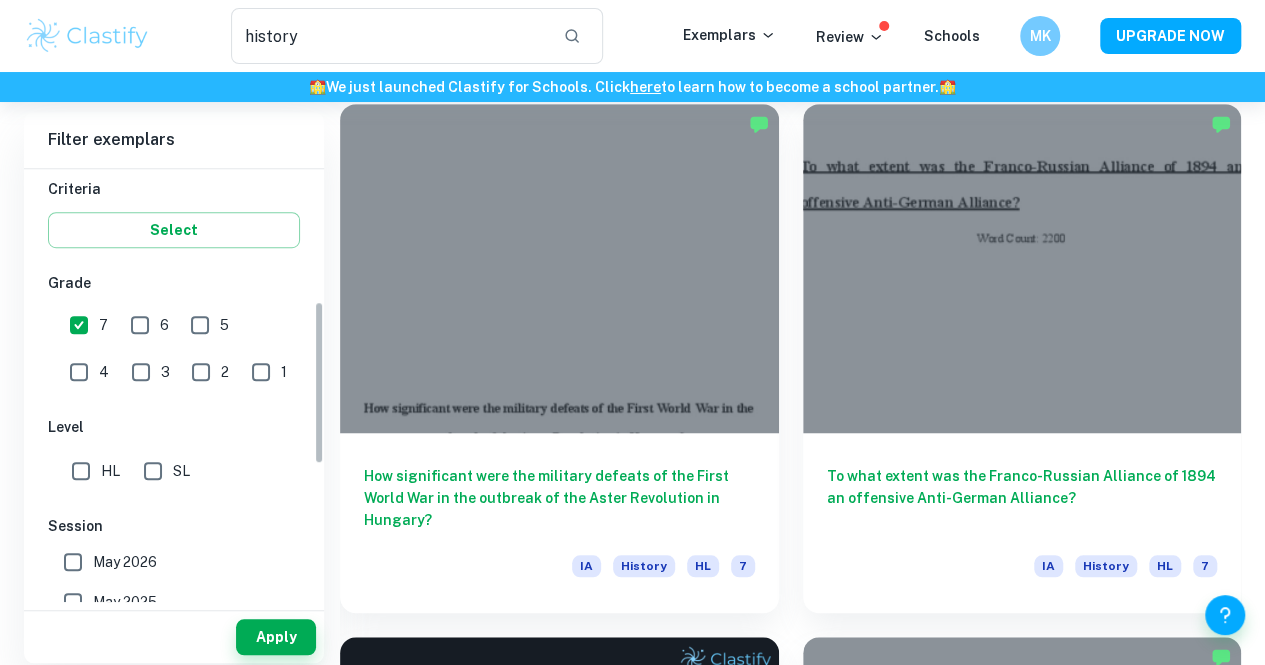 scroll, scrollTop: 358, scrollLeft: 0, axis: vertical 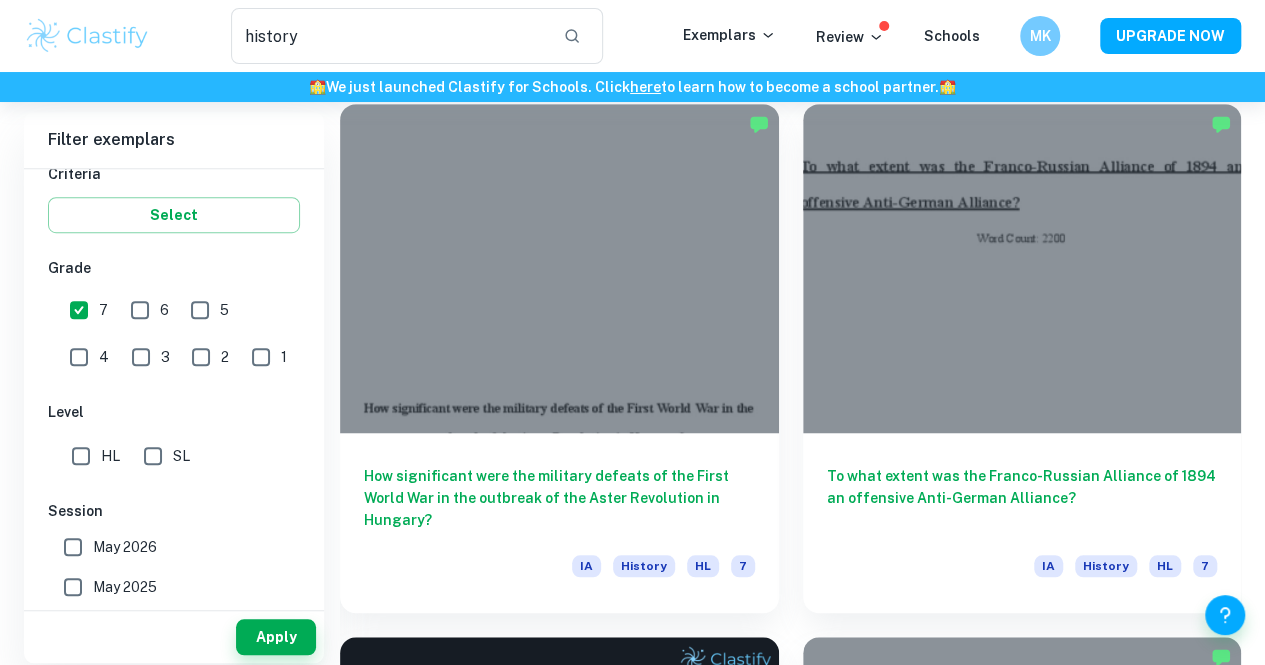 click on "HL" at bounding box center [110, 456] 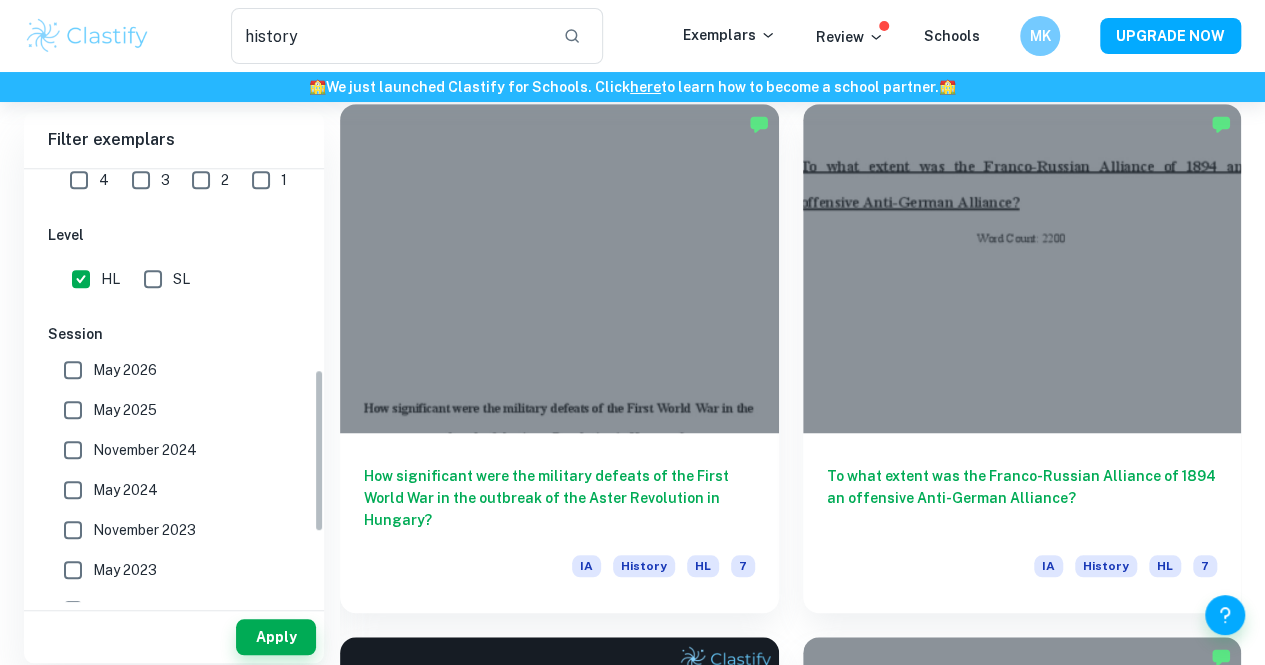 scroll, scrollTop: 539, scrollLeft: 0, axis: vertical 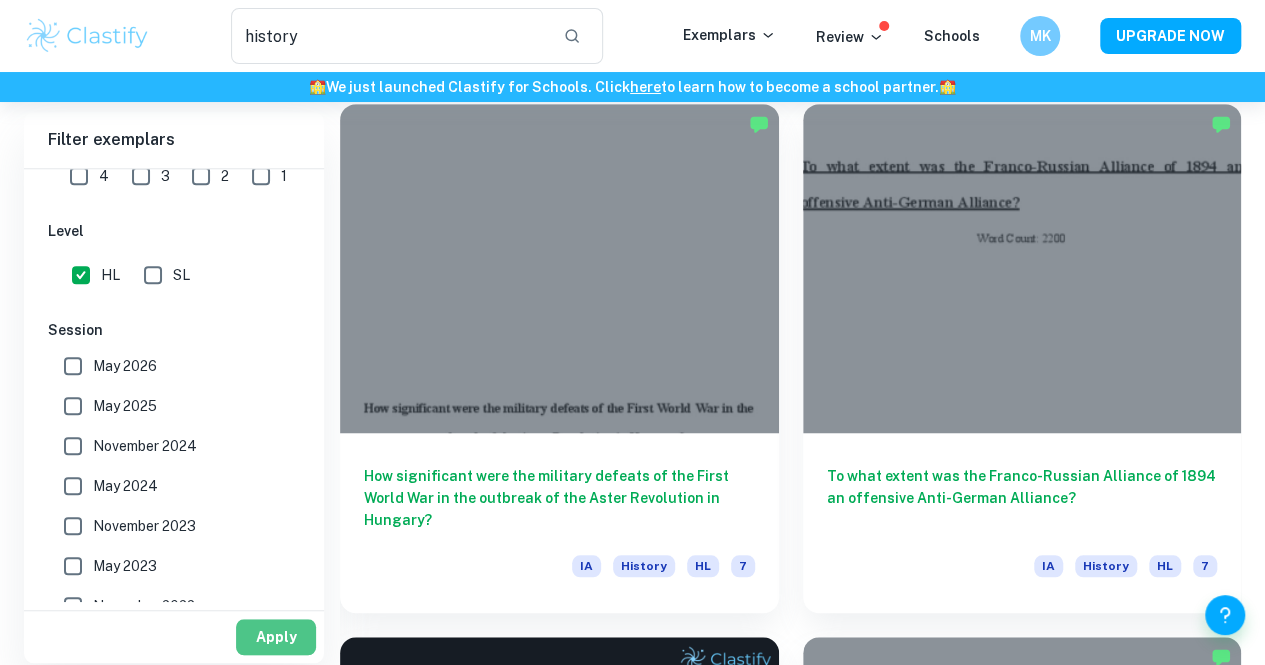 click on "Apply" at bounding box center [276, 637] 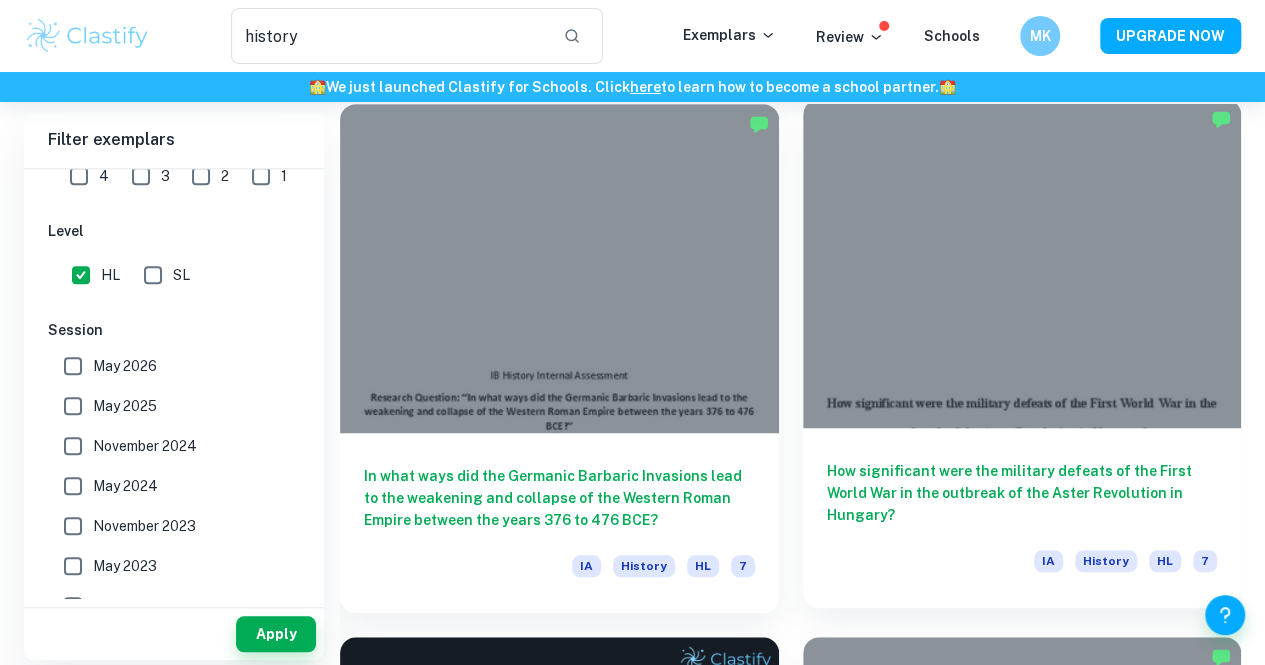 scroll, scrollTop: 567, scrollLeft: 0, axis: vertical 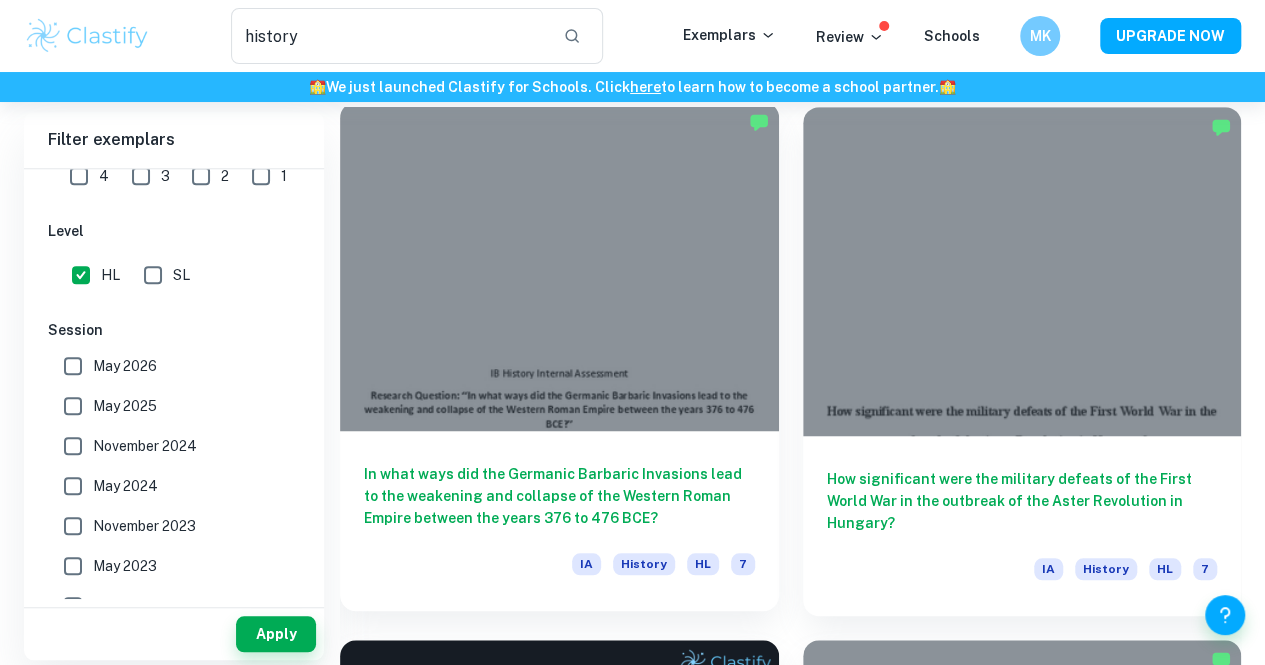 click on "In what ways did the Germanic Barbaric Invasions lead to the weakening and collapse of the Western Roman Empire between the years 376 to 476 BCE?" at bounding box center (559, 496) 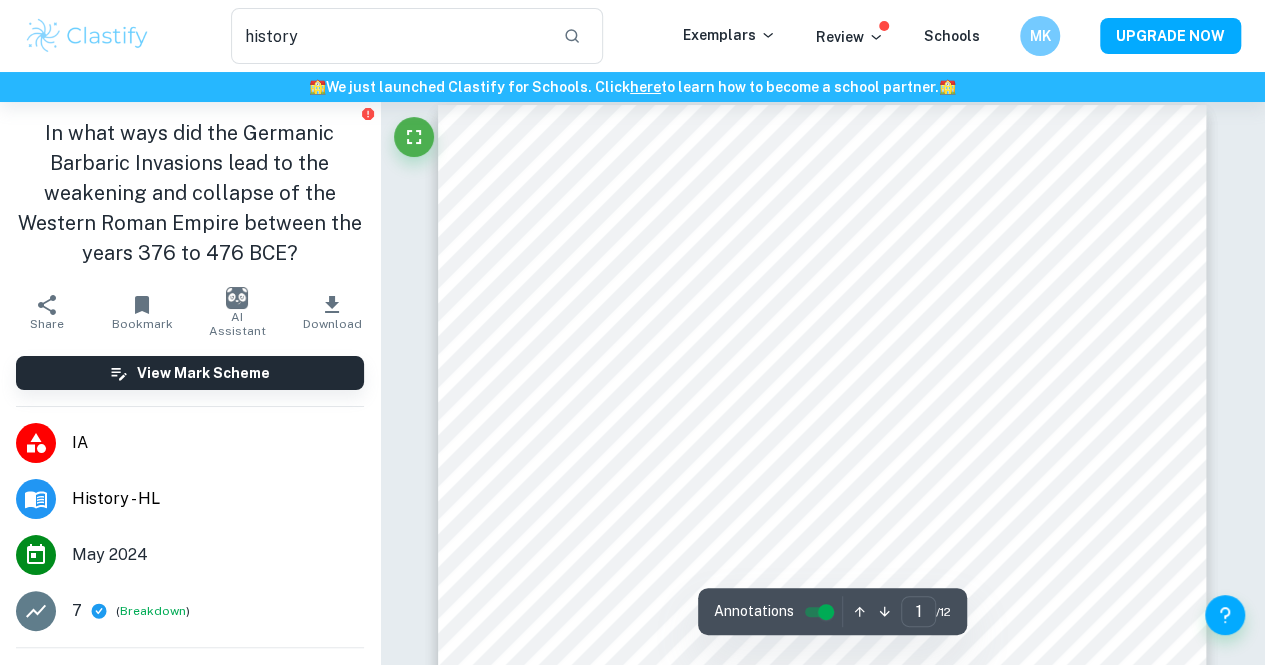 scroll, scrollTop: 20, scrollLeft: 0, axis: vertical 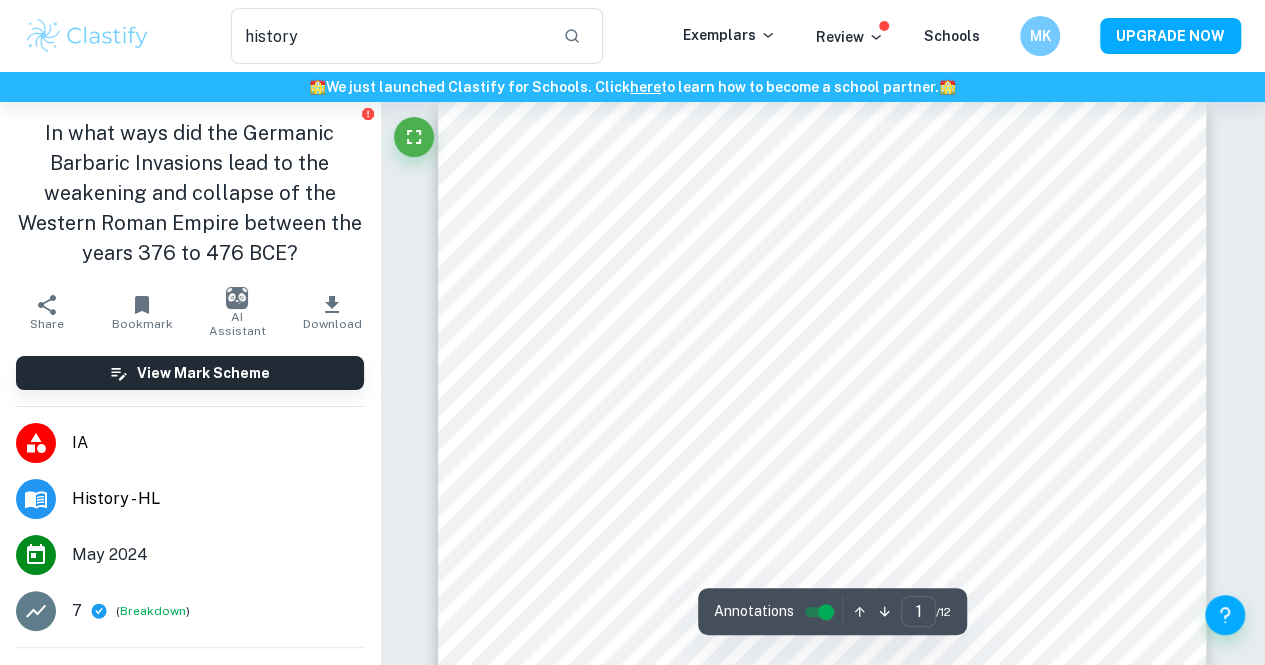 click on "Bookmark" at bounding box center (142, 312) 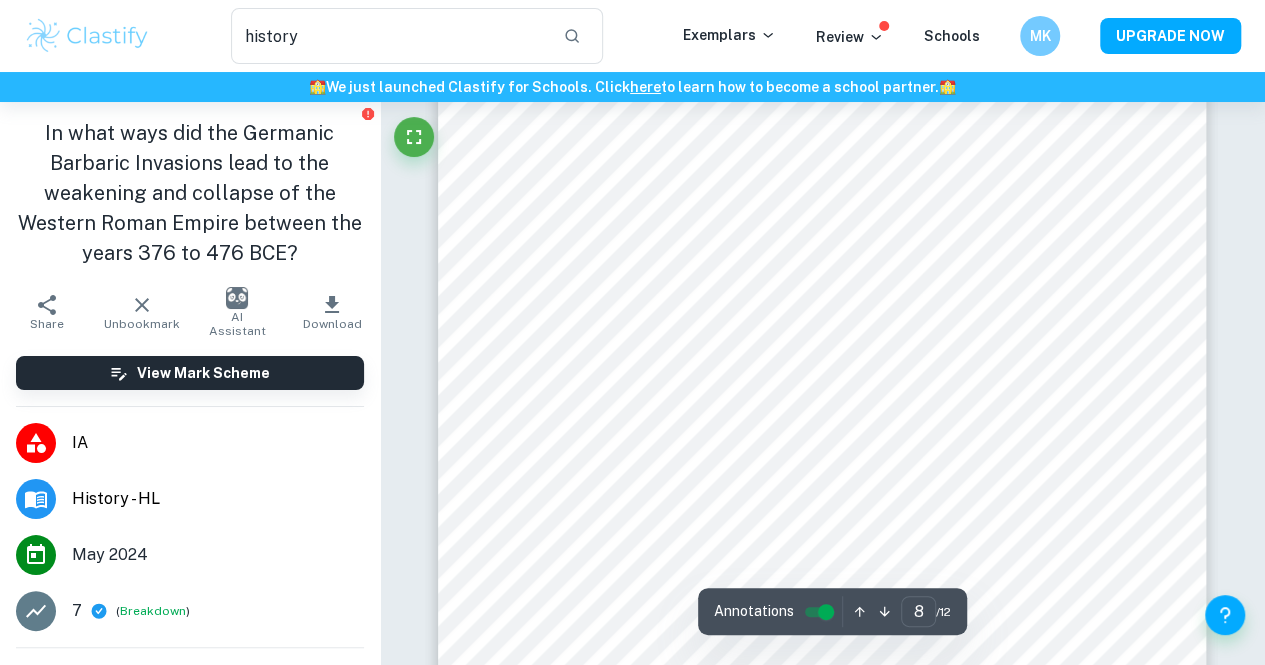 scroll, scrollTop: 8239, scrollLeft: 0, axis: vertical 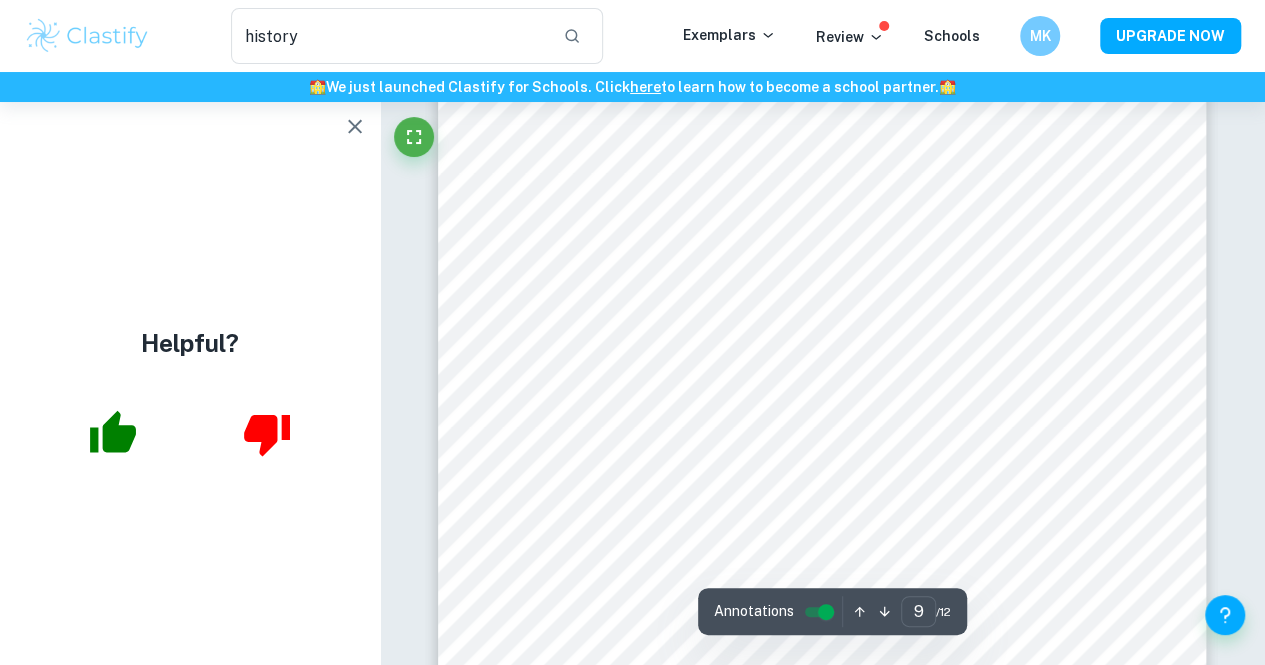 click on "We value your privacy We use cookies to enhance your browsing experience, serve personalised ads or content, and analyse our traffic. By clicking "Accept All", you consent to our use of cookies.   Cookie Policy Customise   Reject All   Accept All   Customise Consent Preferences   We use cookies to help you navigate efficiently and perform certain functions. You will find detailed information about all cookies under each consent category below. The cookies that are categorised as "Necessary" are stored on your browser as they are essential for enabling the basic functionalities of the site. ...  Show more For more information on how Google's third-party cookies operate and handle your data, see:   Google Privacy Policy Necessary Always Active Necessary cookies are required to enable the basic features of this site, such as providing secure log-in or adjusting your consent preferences. These cookies do not store any personally identifiable data. Functional Analytics Performance Advertisement Uncategorised" at bounding box center (632, -9252) 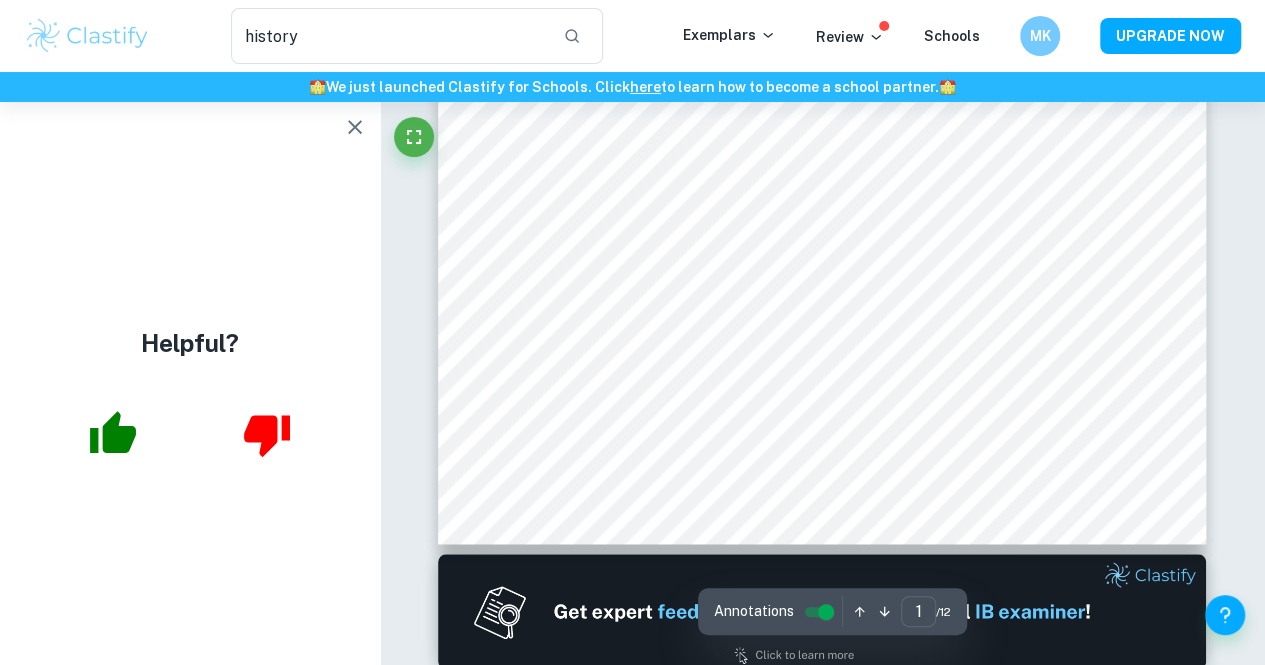 scroll, scrollTop: 1114, scrollLeft: 0, axis: vertical 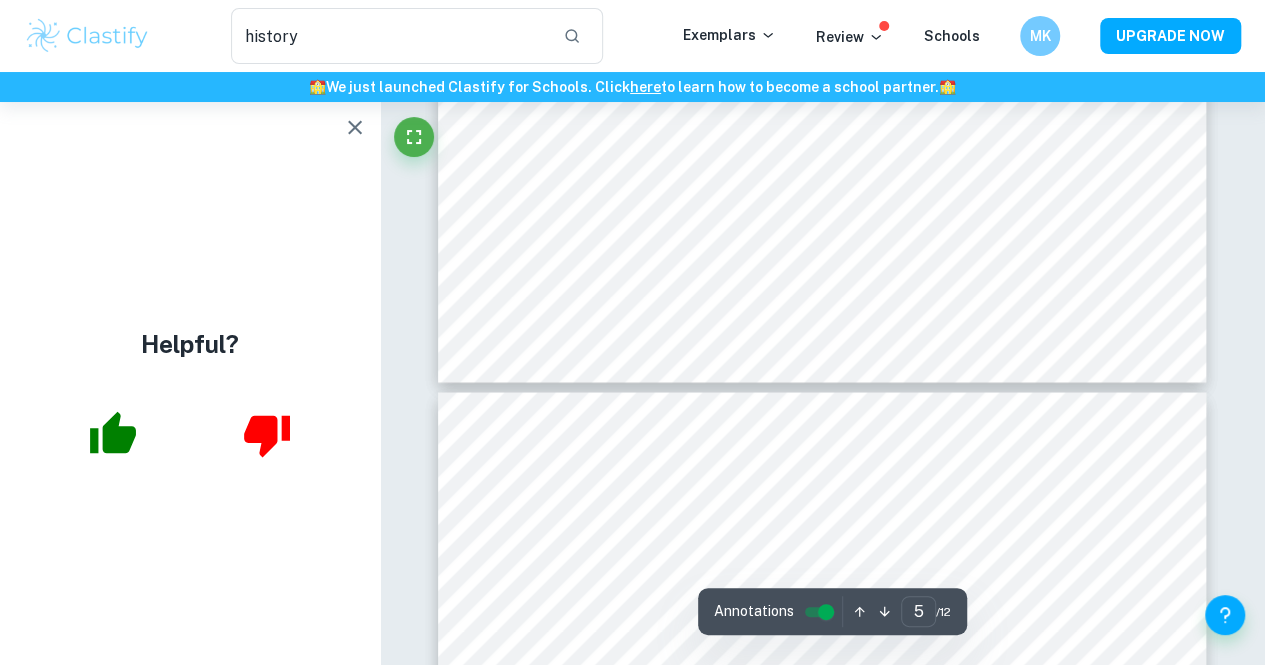 type on "6" 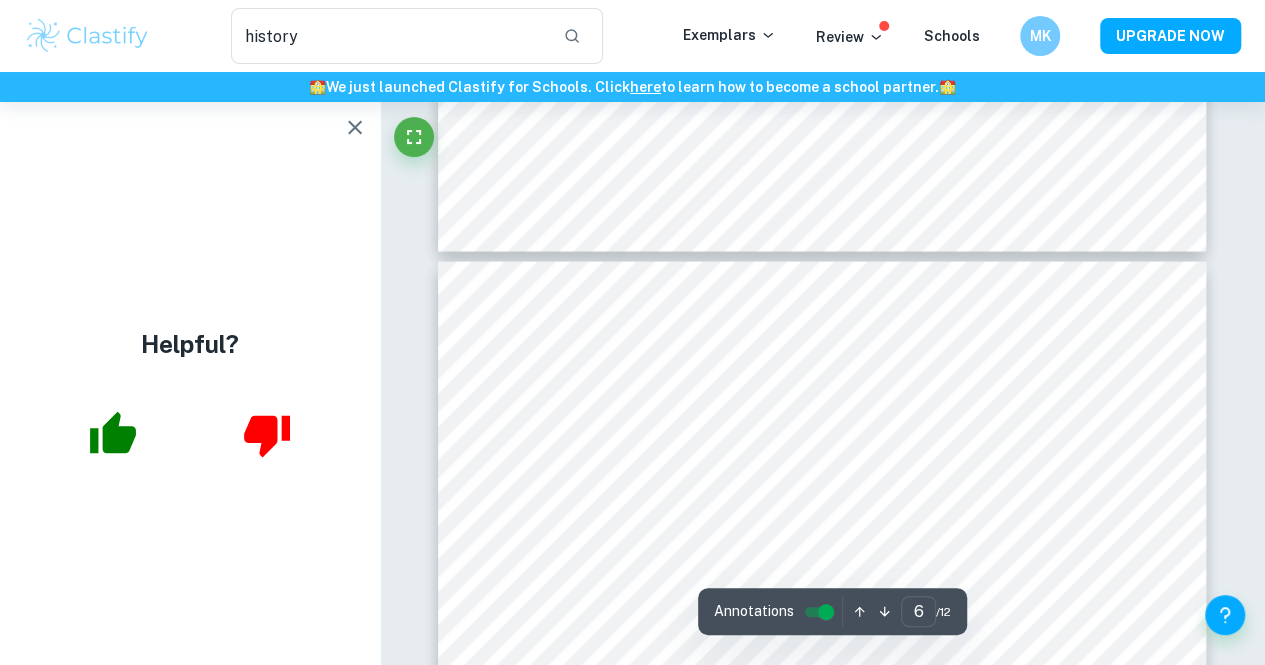 scroll, scrollTop: 5604, scrollLeft: 0, axis: vertical 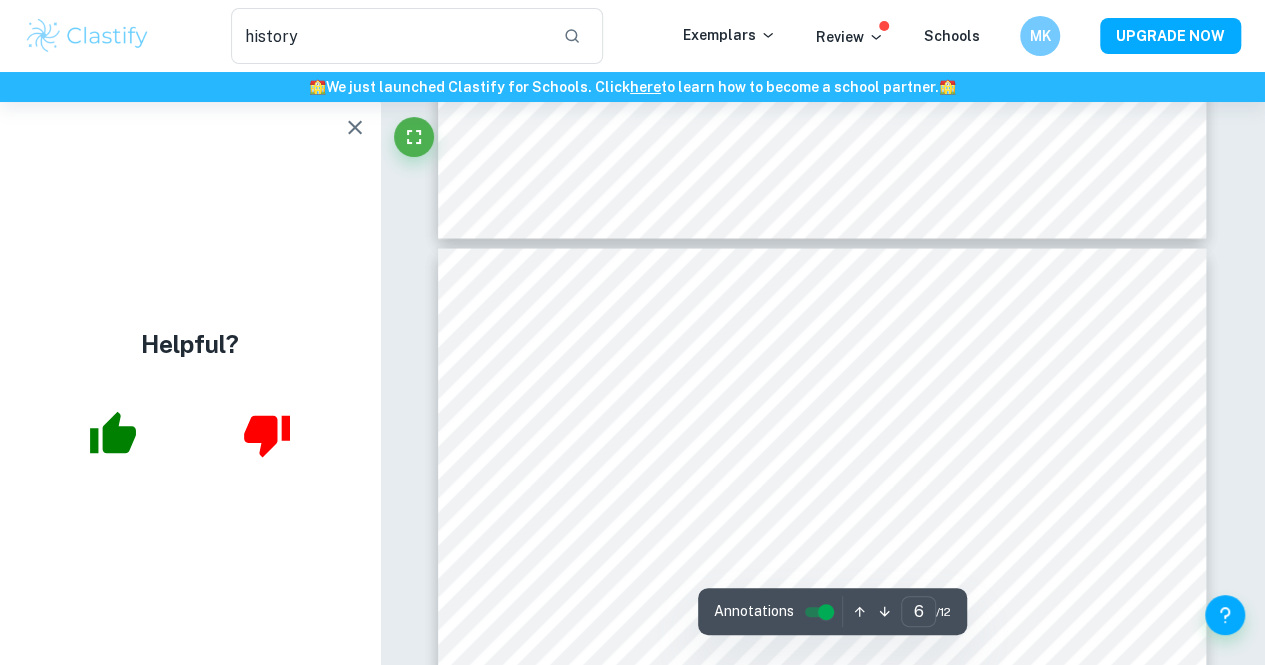 click 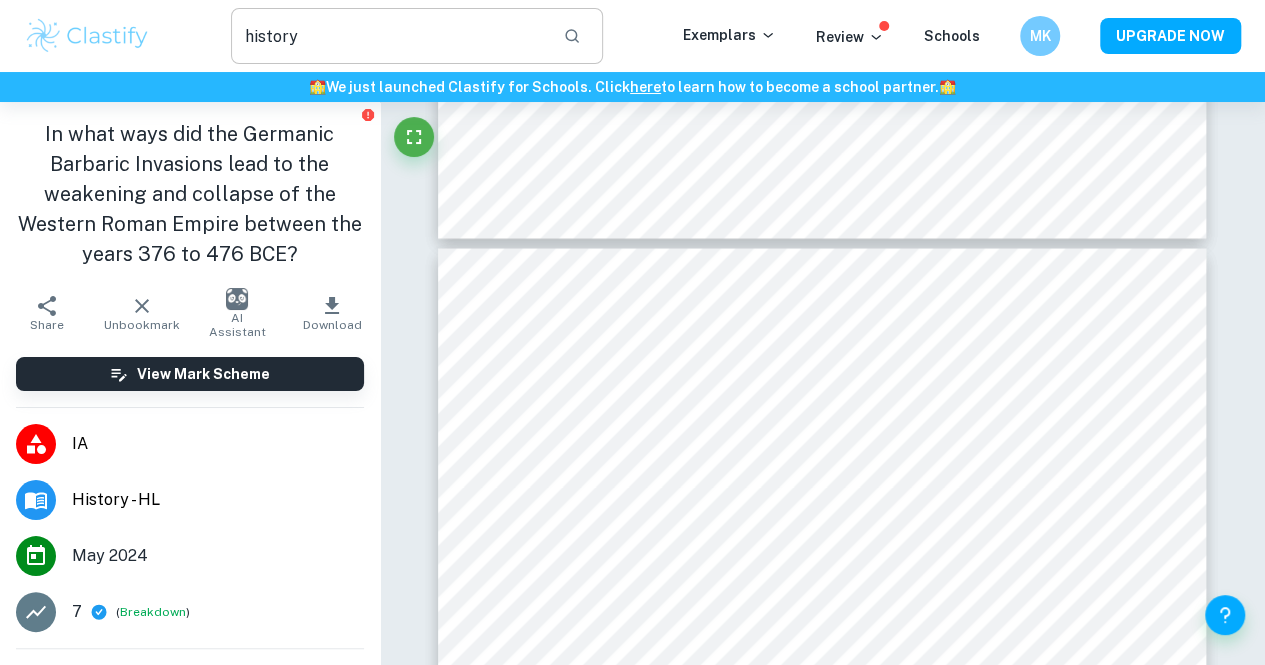 click on "history" at bounding box center (389, 36) 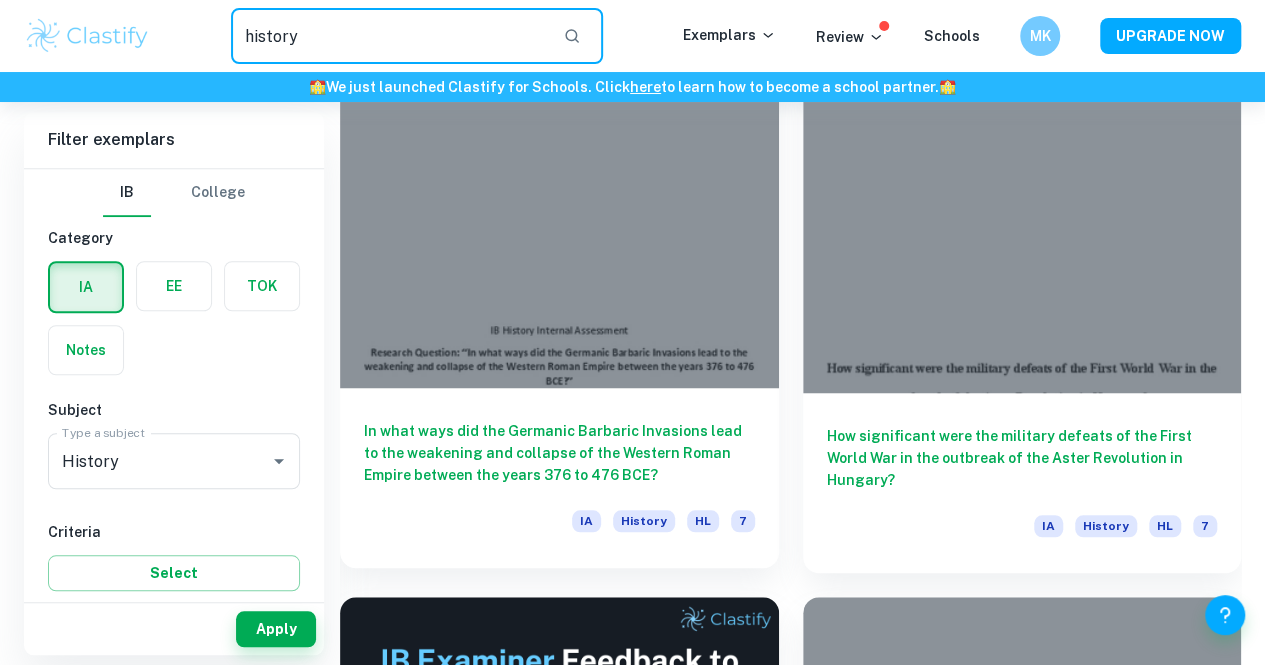 scroll, scrollTop: 620, scrollLeft: 0, axis: vertical 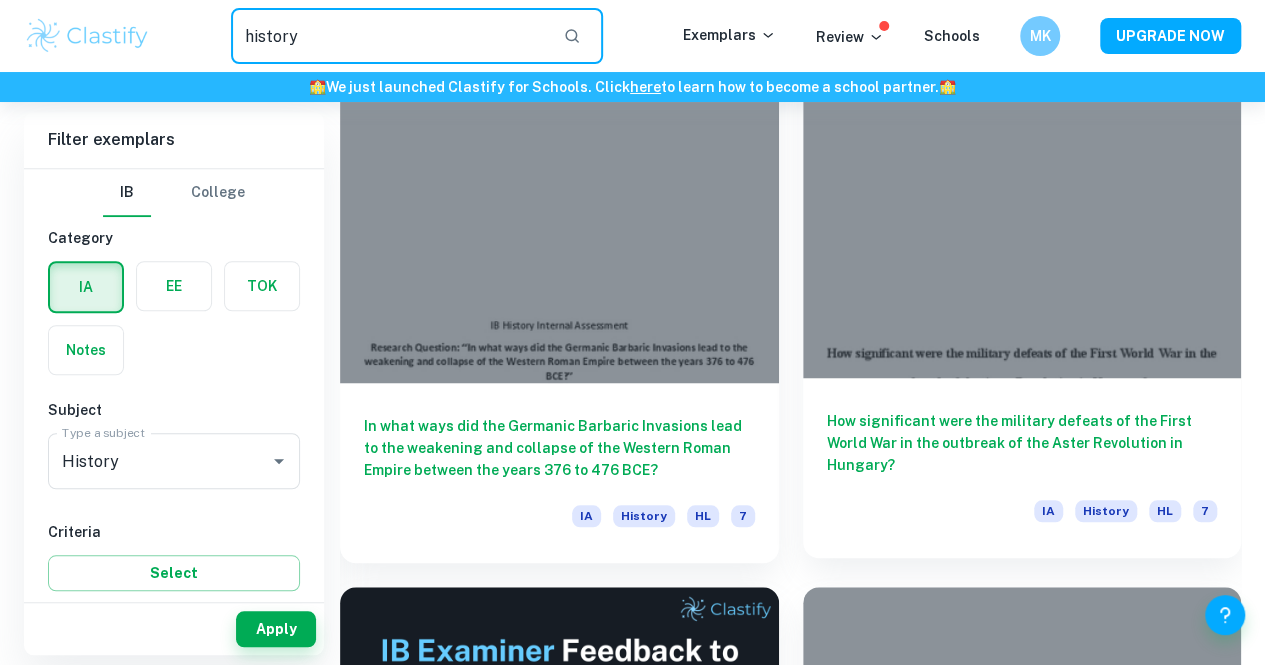 click on "How significant were the military defeats of the First World War in the outbreak of the Aster Revolution in Hungary?" at bounding box center [1022, 443] 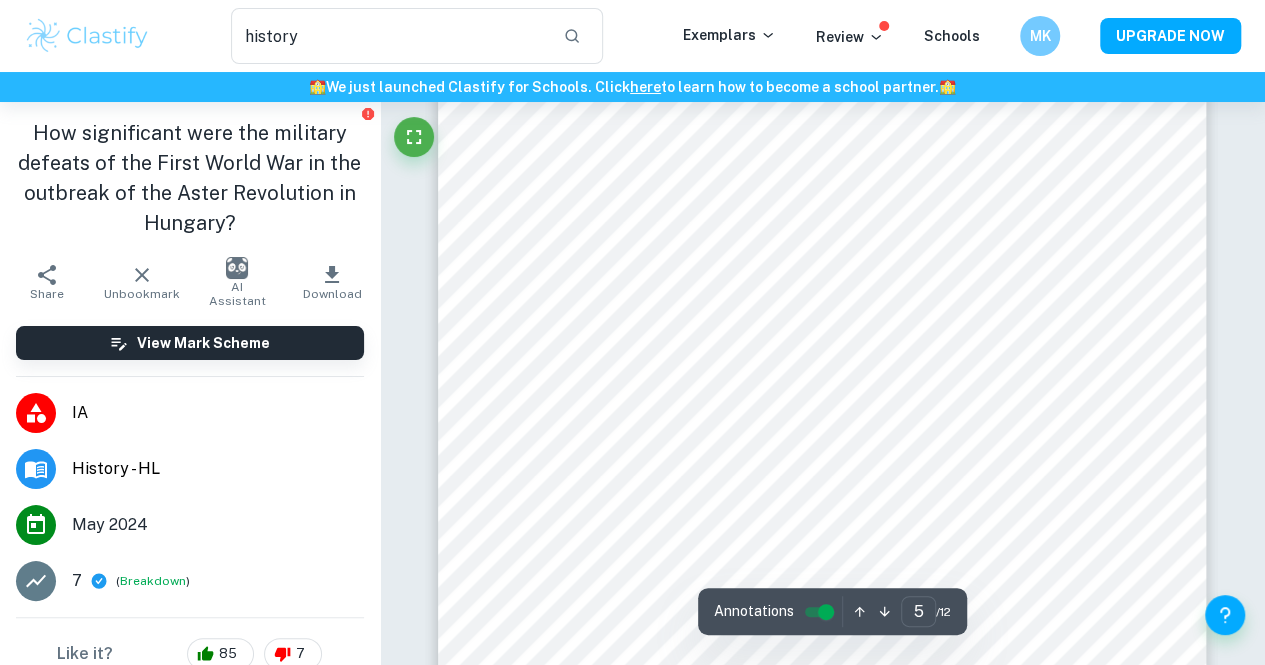 scroll, scrollTop: 5611, scrollLeft: 0, axis: vertical 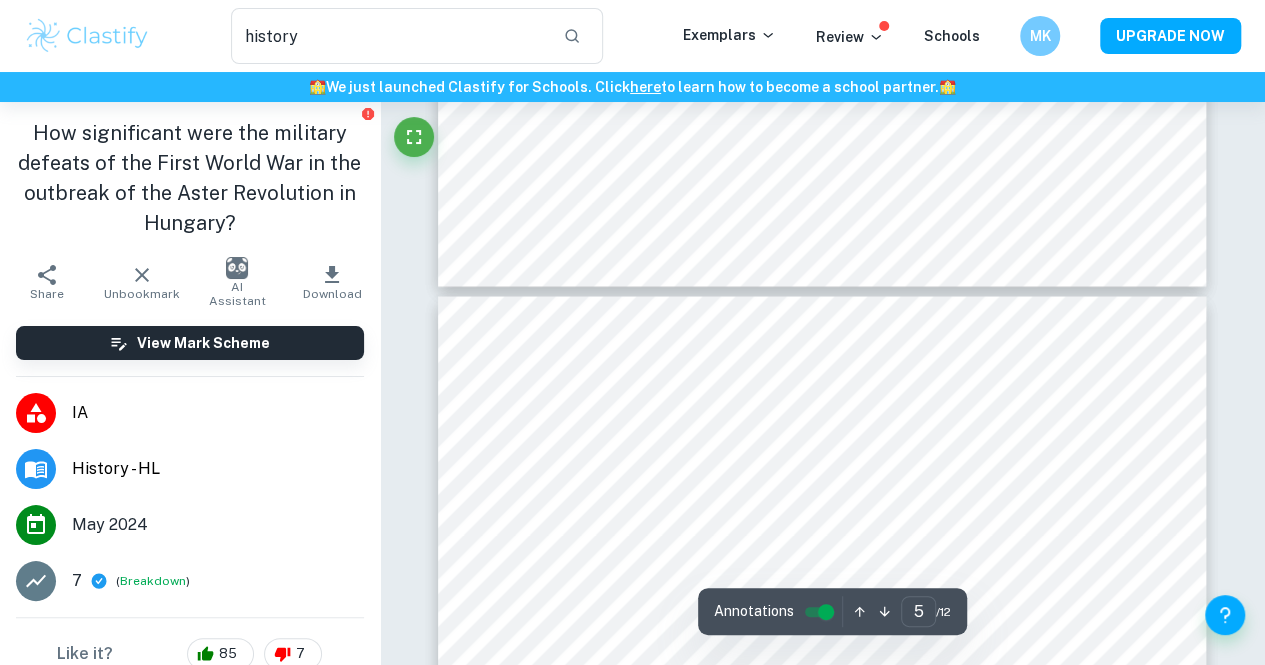 type on "6" 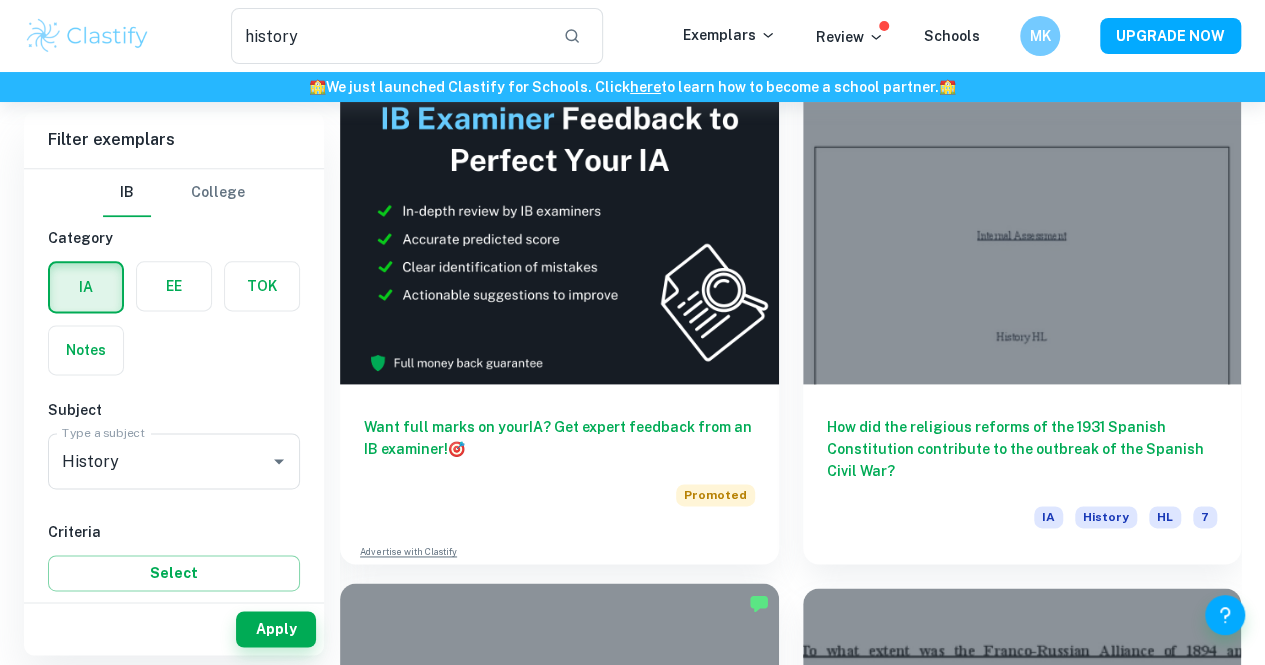 scroll, scrollTop: 1156, scrollLeft: 0, axis: vertical 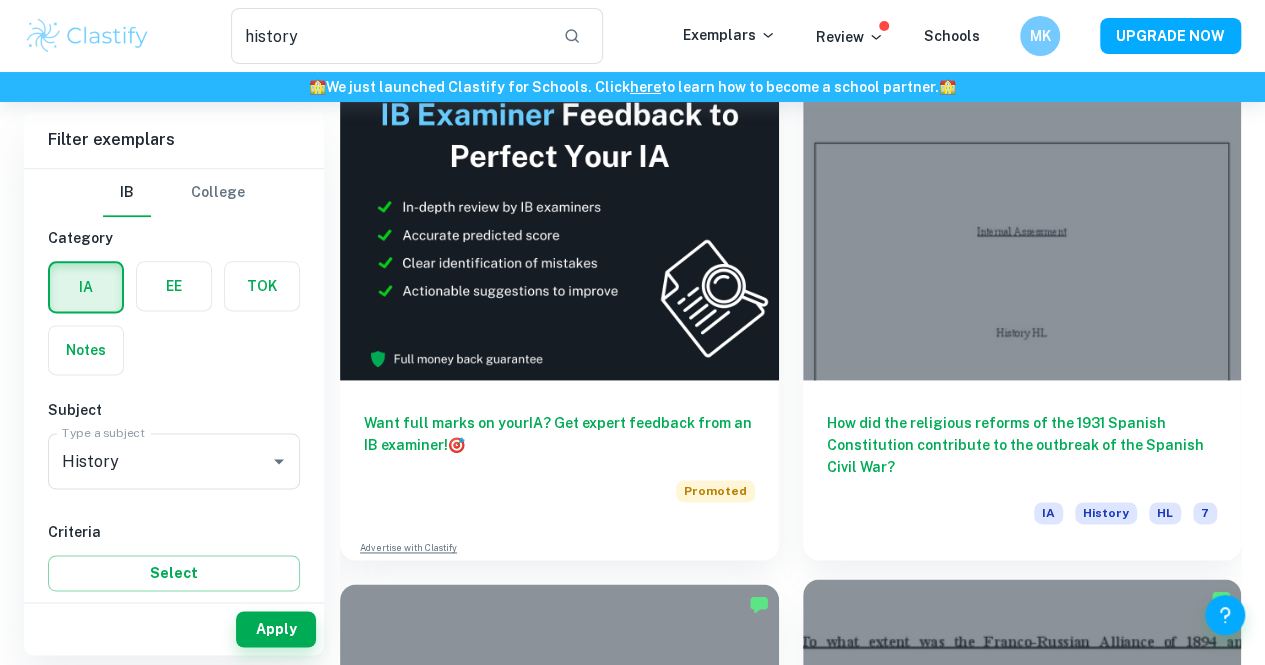 click on "To what extent was the Franco-Russian Alliance of 1894 an offensive Anti-German Alliance?" at bounding box center (1022, 973) 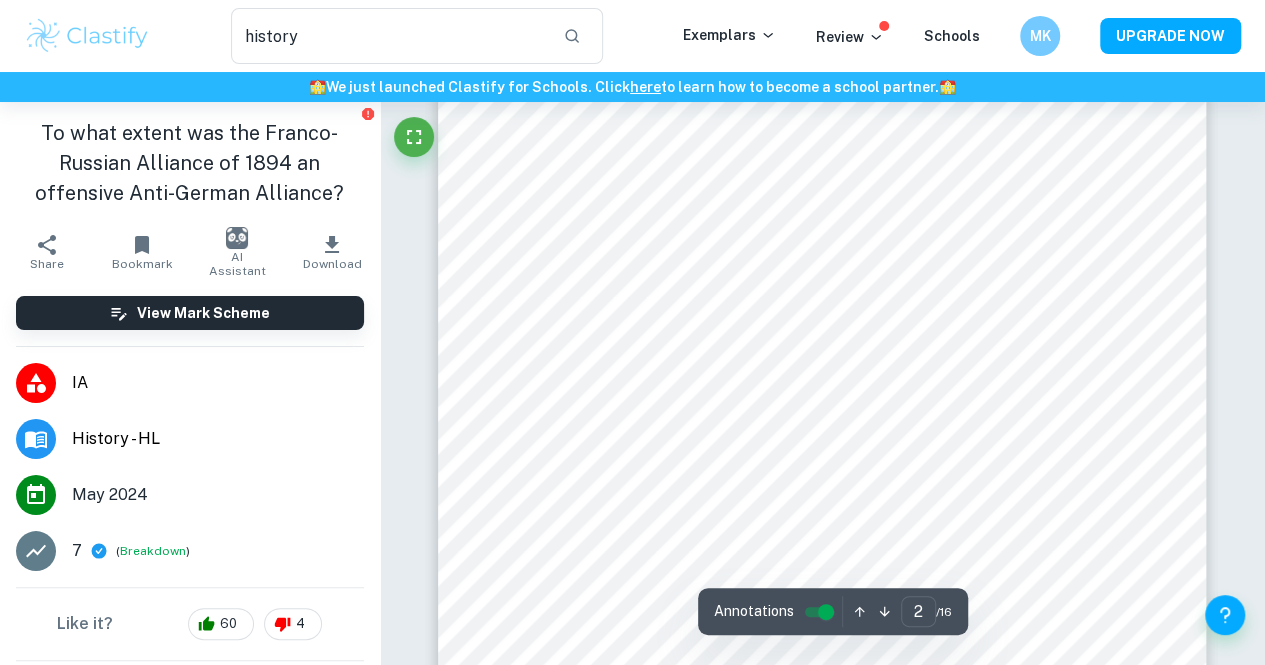 scroll, scrollTop: 1282, scrollLeft: 0, axis: vertical 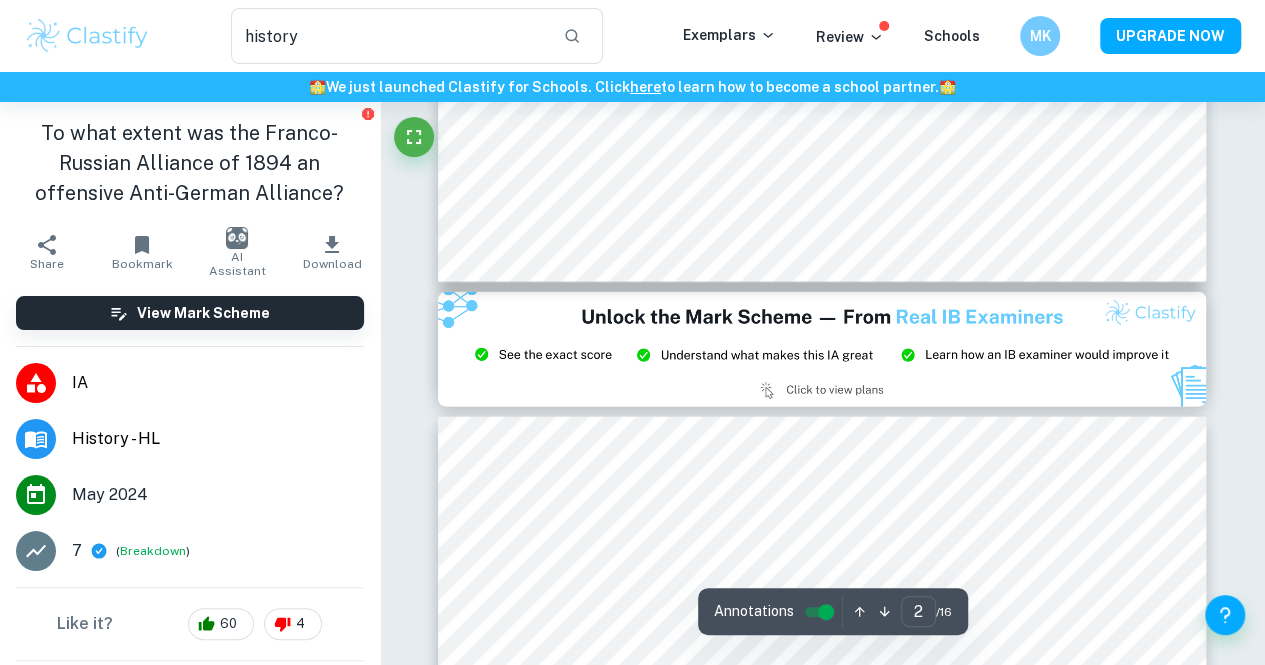 type on "3" 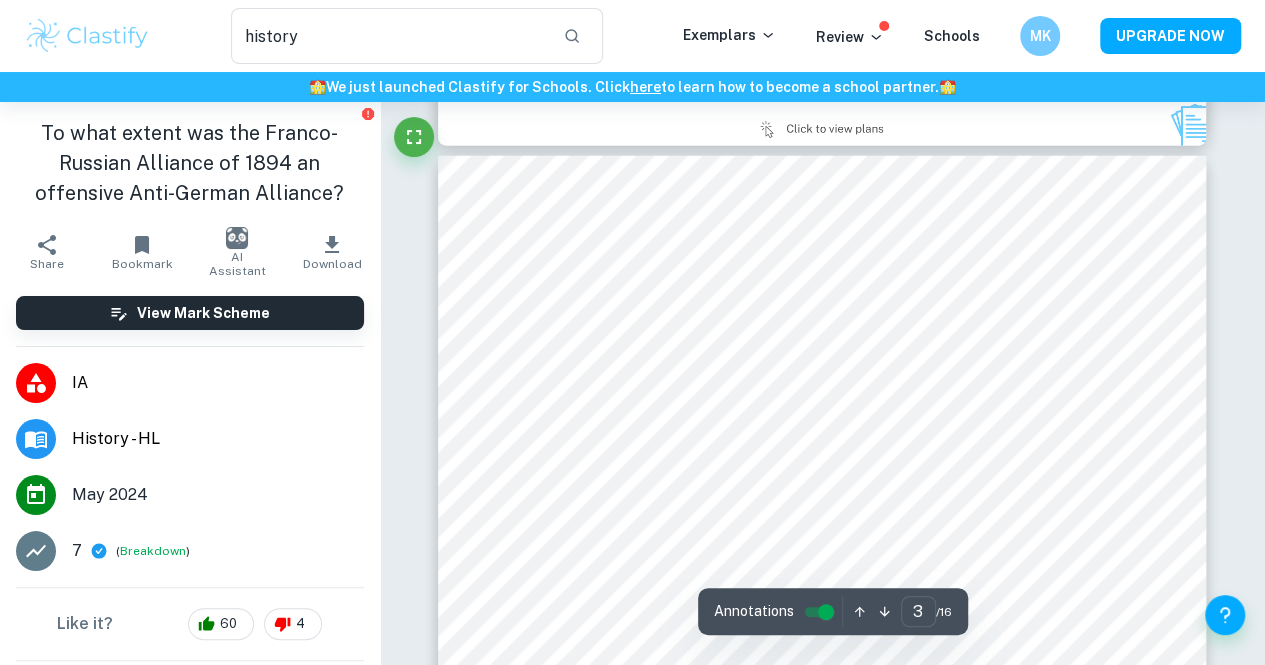 scroll, scrollTop: 2457, scrollLeft: 0, axis: vertical 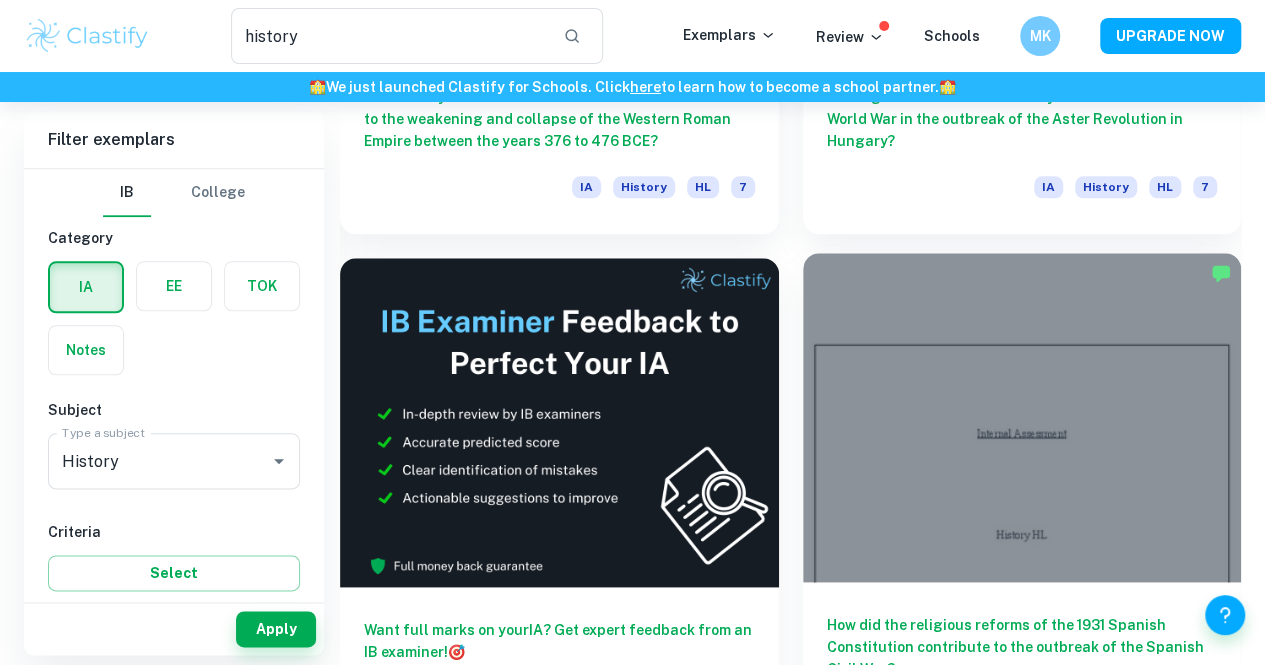 click on "How did the religious reforms of the 1931 Spanish Constitution contribute to the outbreak of the Spanish Civil War? IA History HL 7" at bounding box center [1022, 672] 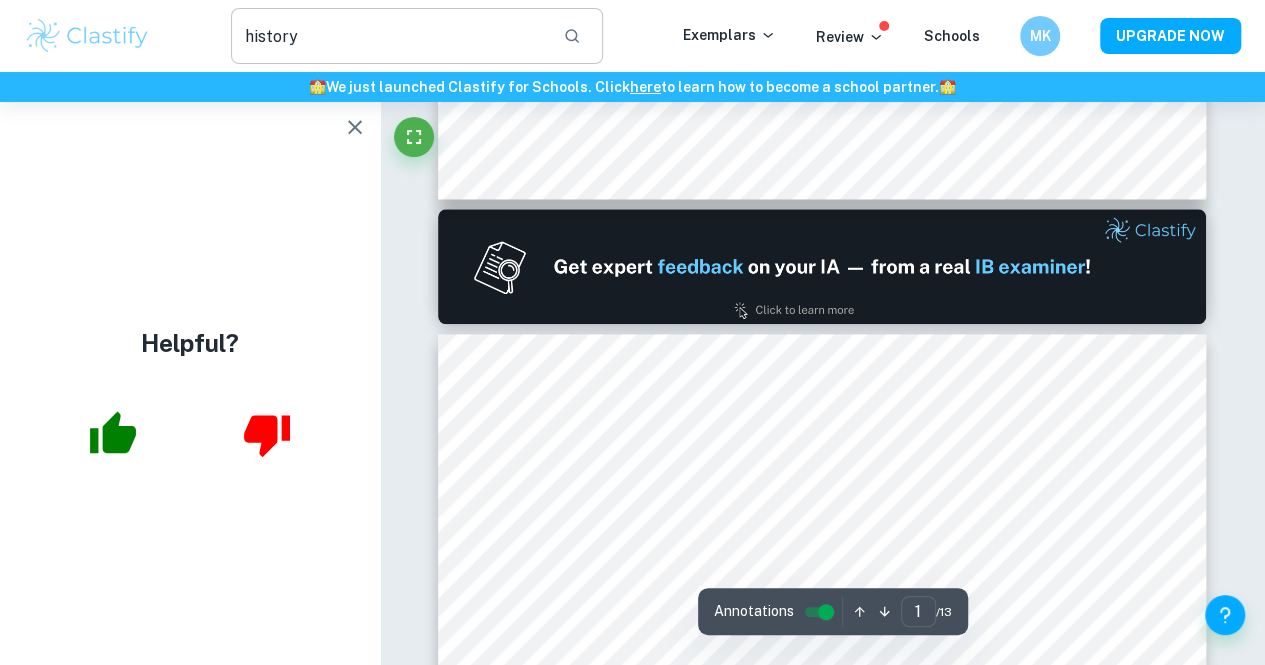 scroll, scrollTop: 945, scrollLeft: 0, axis: vertical 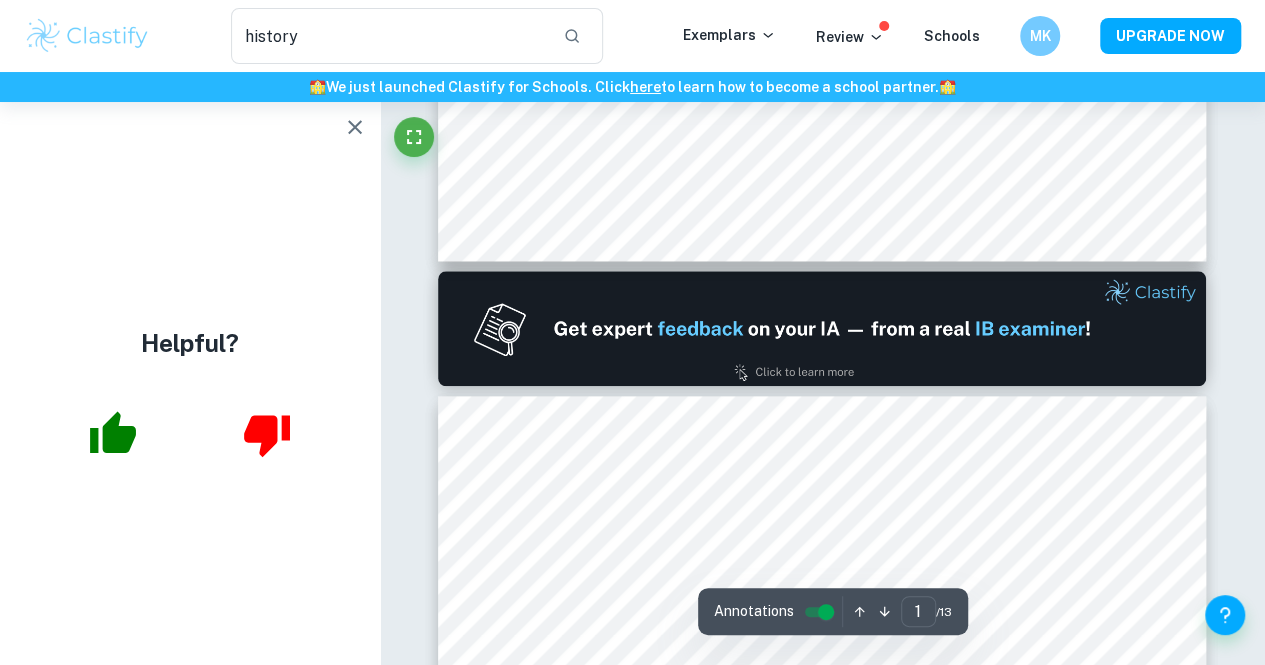 type on "2" 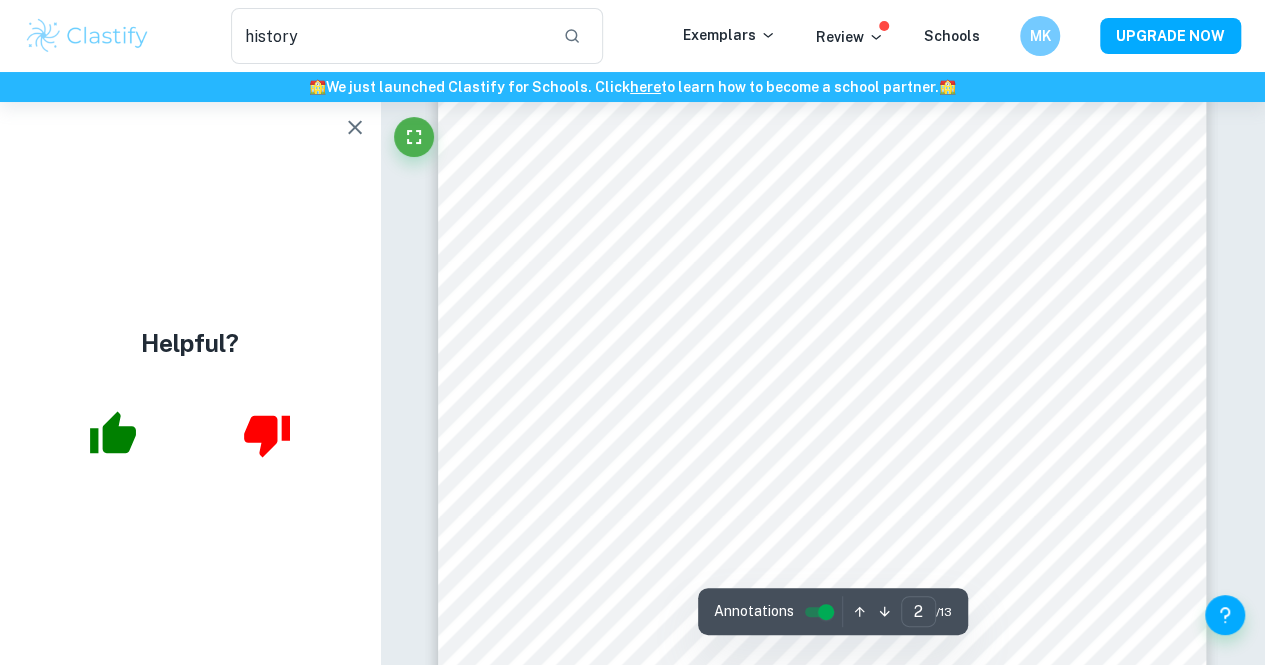 scroll, scrollTop: 1319, scrollLeft: 0, axis: vertical 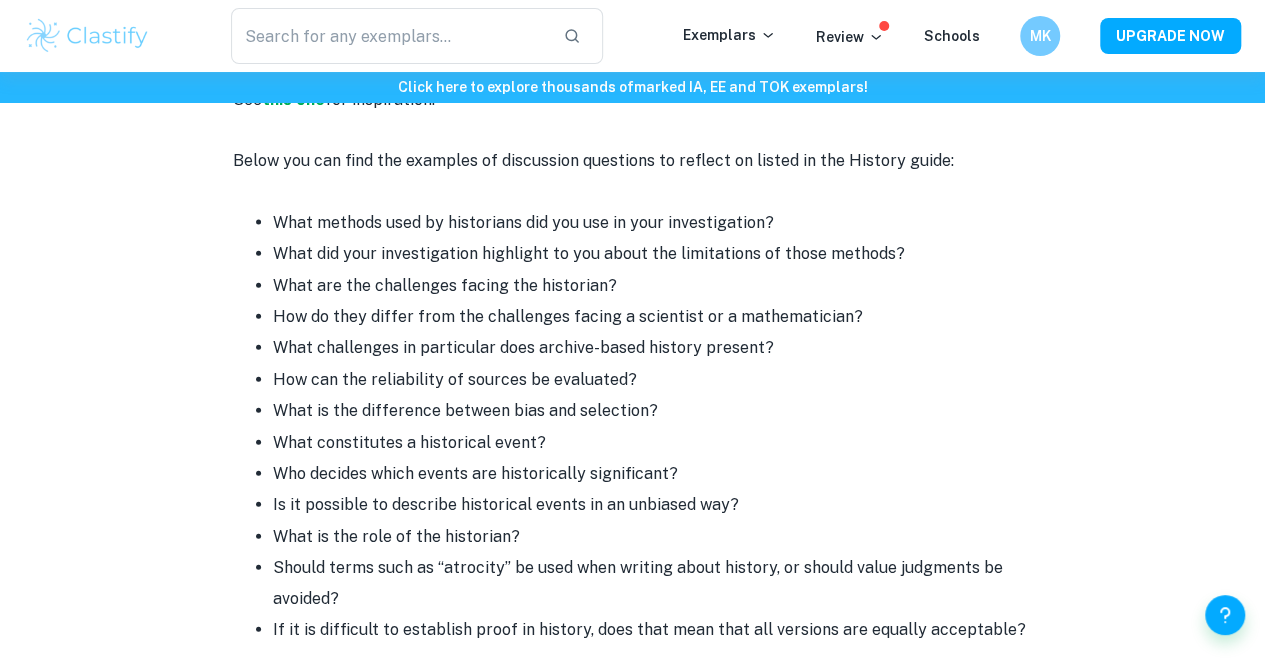 click on "History IA word count and page limit By Julia • [DATE] Get feedback on your History IA Marked only by official IB examiners Learn more History IA word count and page limit Is your History IA deadline coming up and you need help with writing your essay? This post is here to help you with the word limit and allocation. Keep reading for suggestions that will help you better meet the assessment criteria. The history investigation is based on the analysis of primary sources, secondary sources, or a mixture of both. When it comes to the technical requirements, there is no page limit but you have to fit within the limit of 2,200 words. Below you can learn about the suggested word allocation for different parts of your work. Identification and evaluation of sources Start your essay by identifying and evaluating sources and clearly stating the research question. This part should be around 500 words. Check out this exemplar for commentaries on this section. 1,300 words" at bounding box center (632, -390) 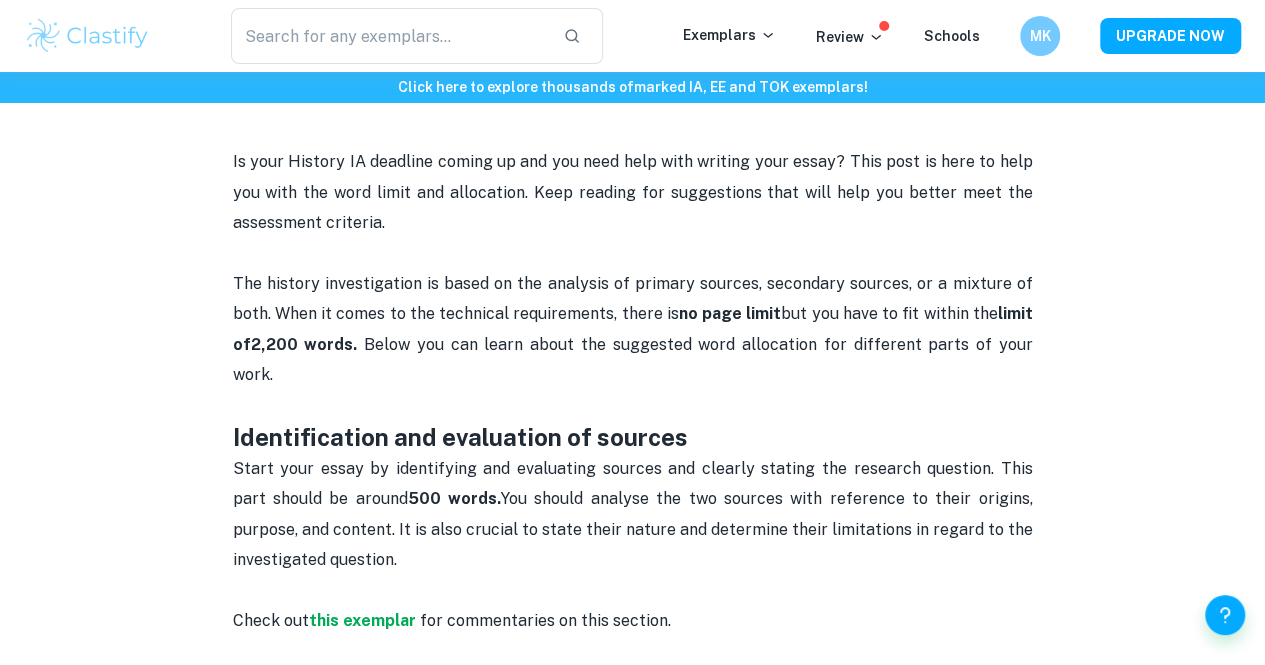 scroll, scrollTop: 746, scrollLeft: 0, axis: vertical 